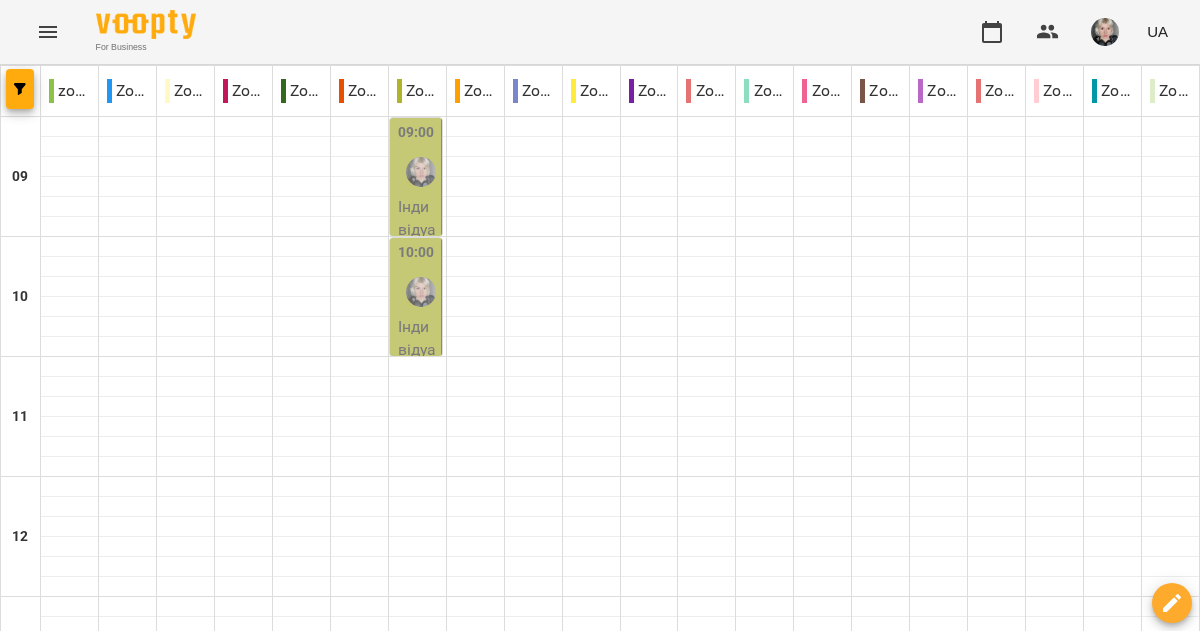 scroll, scrollTop: 0, scrollLeft: 0, axis: both 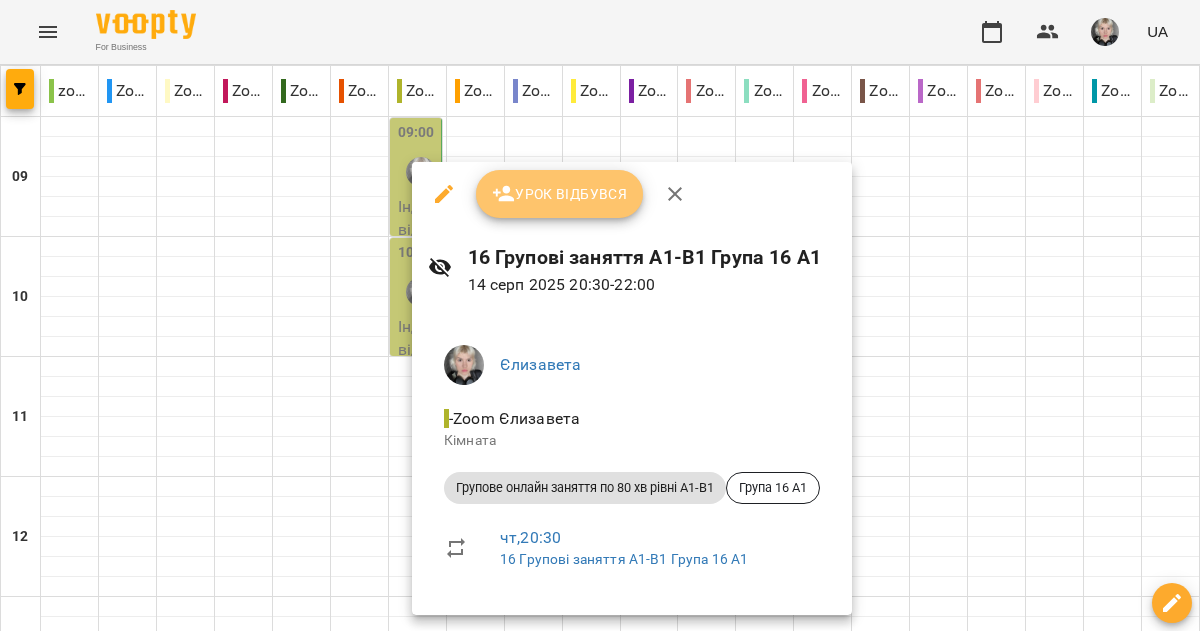 click on "Урок відбувся" at bounding box center [560, 194] 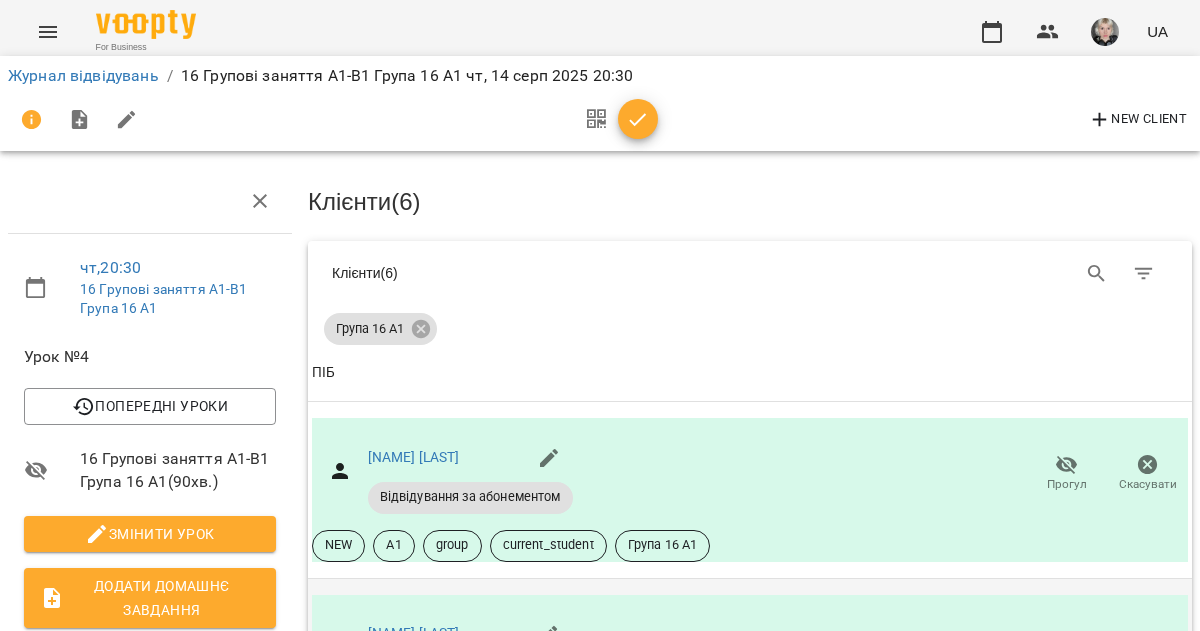 scroll, scrollTop: 666, scrollLeft: 0, axis: vertical 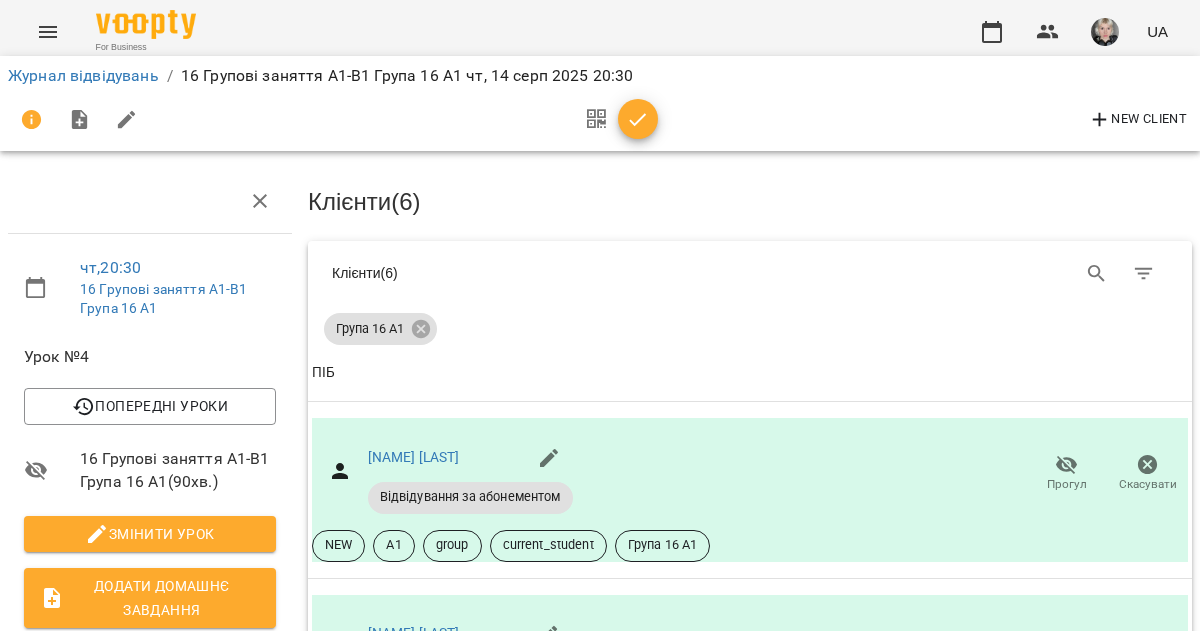 click 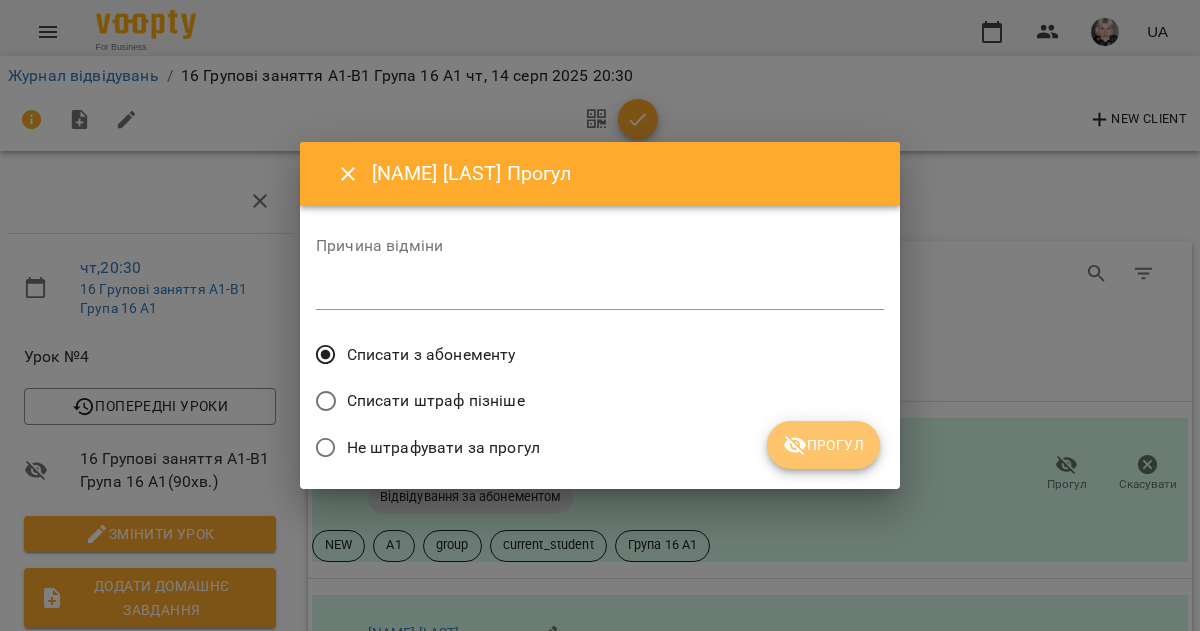click on "Прогул" at bounding box center [823, 445] 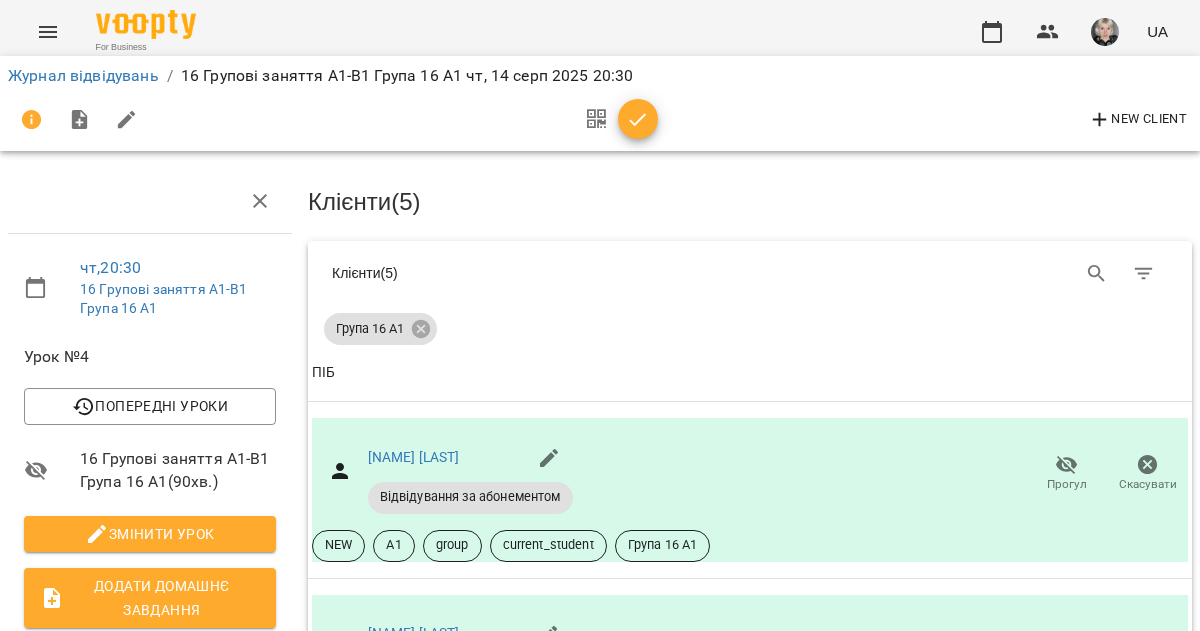 scroll, scrollTop: 912, scrollLeft: 0, axis: vertical 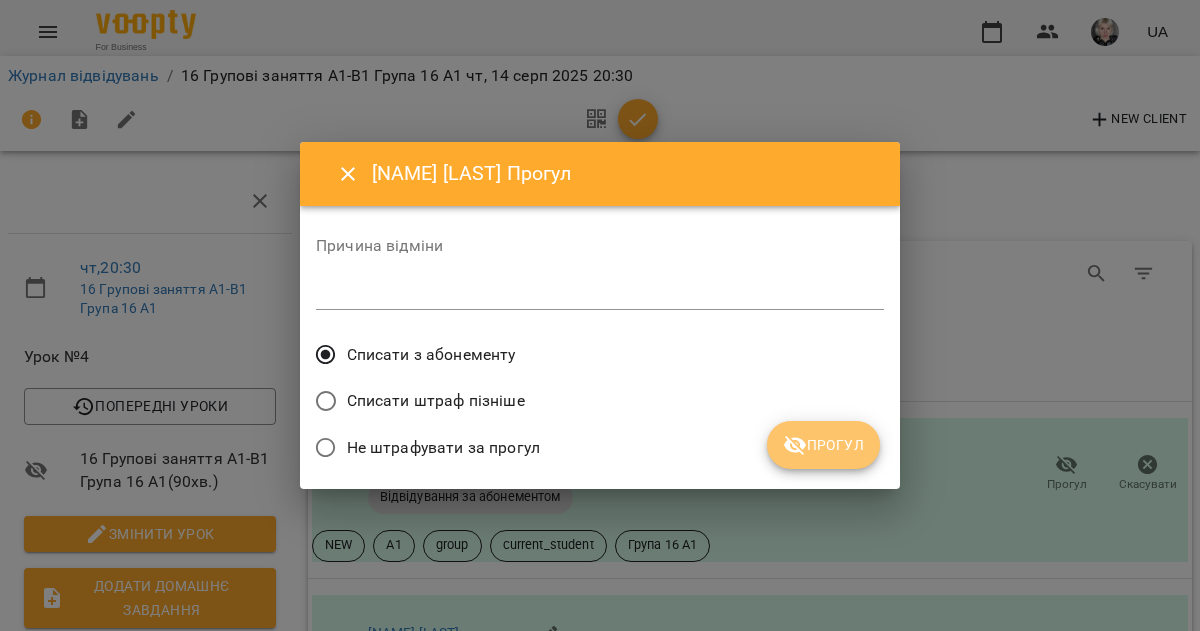 click on "Прогул" at bounding box center (823, 445) 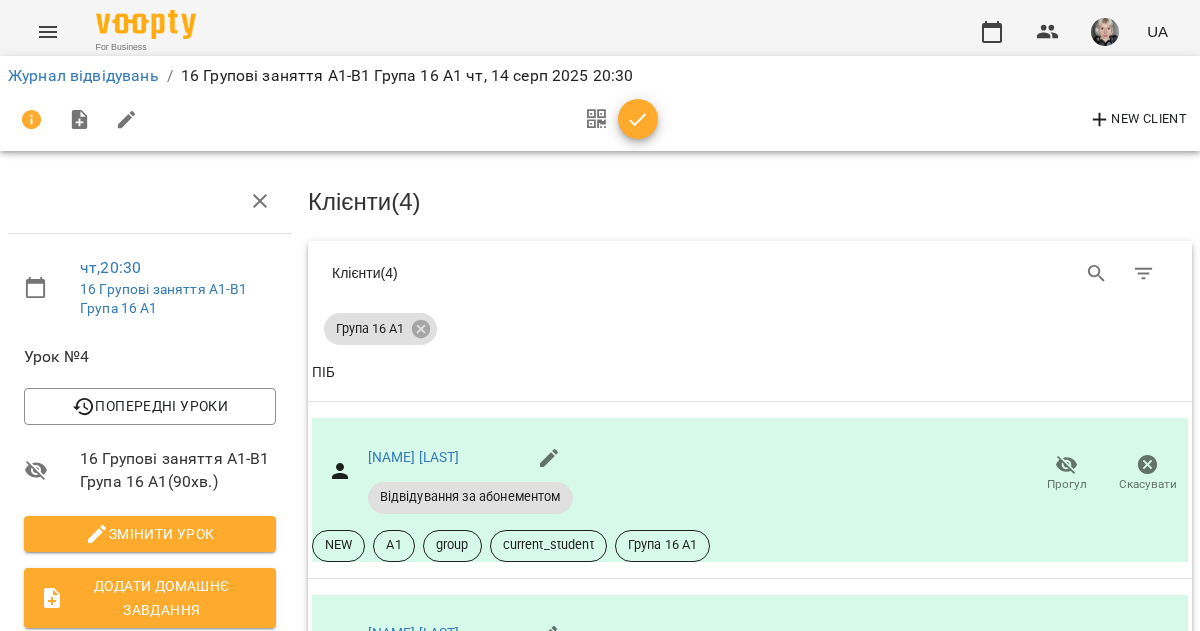 click 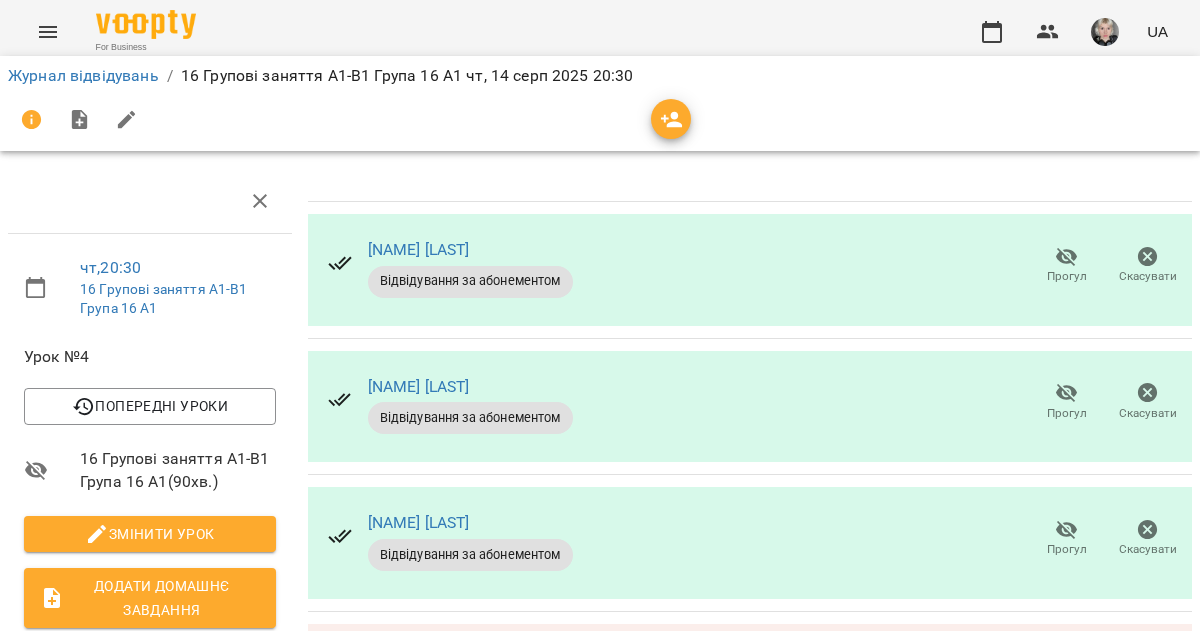scroll, scrollTop: 428, scrollLeft: 0, axis: vertical 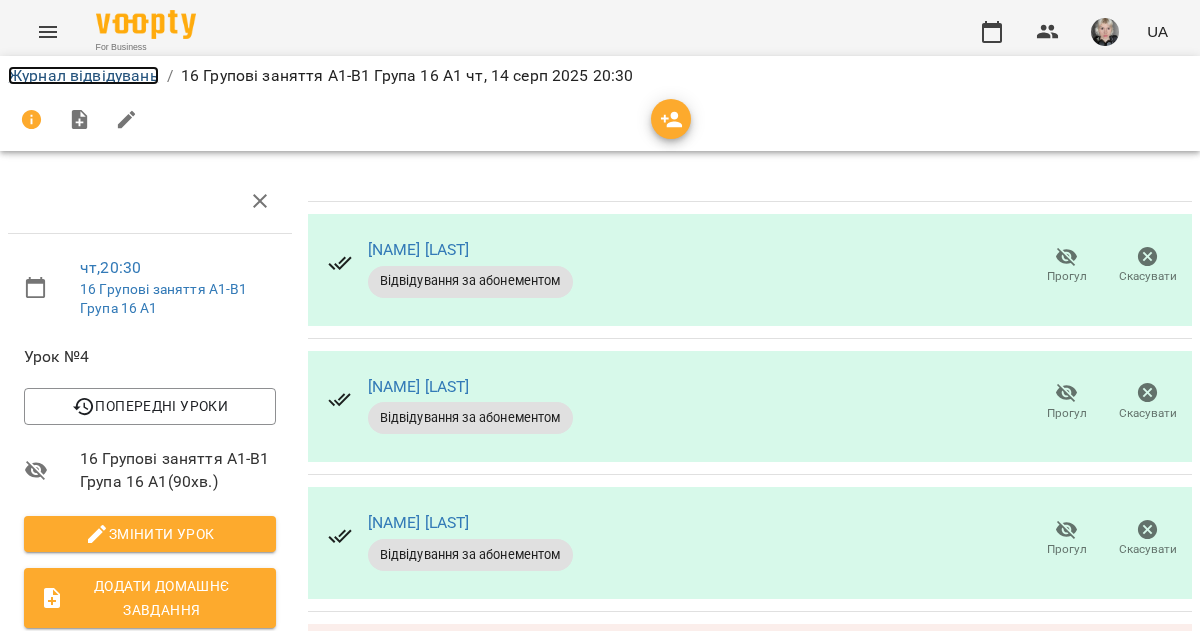 click on "Журнал відвідувань" at bounding box center (83, 75) 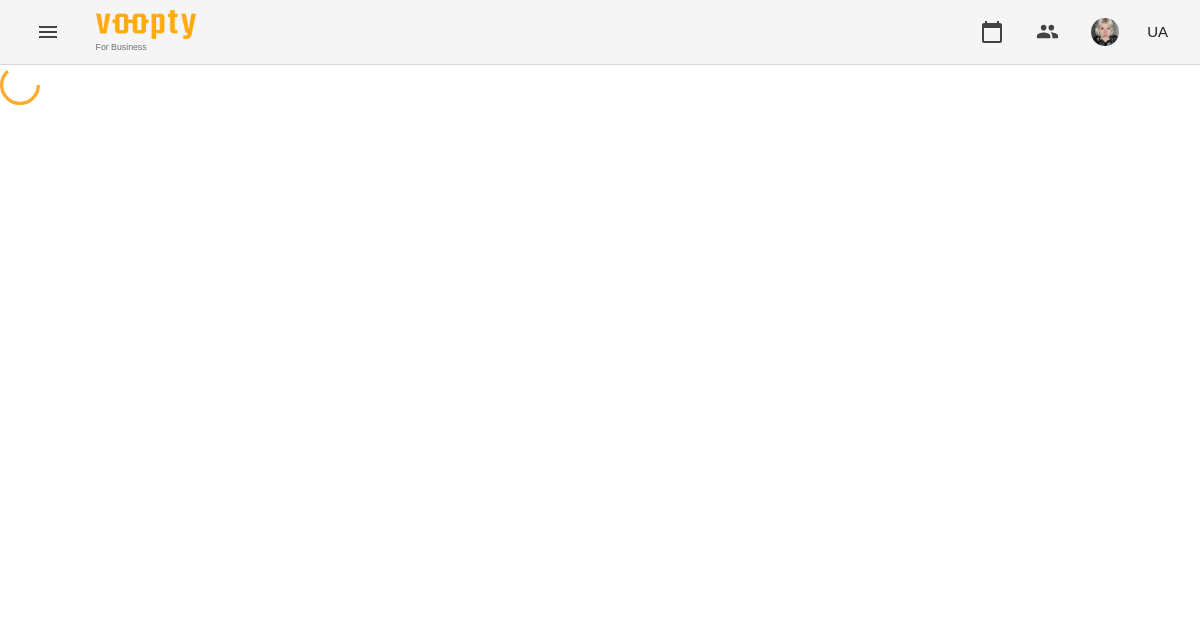 scroll, scrollTop: 0, scrollLeft: 0, axis: both 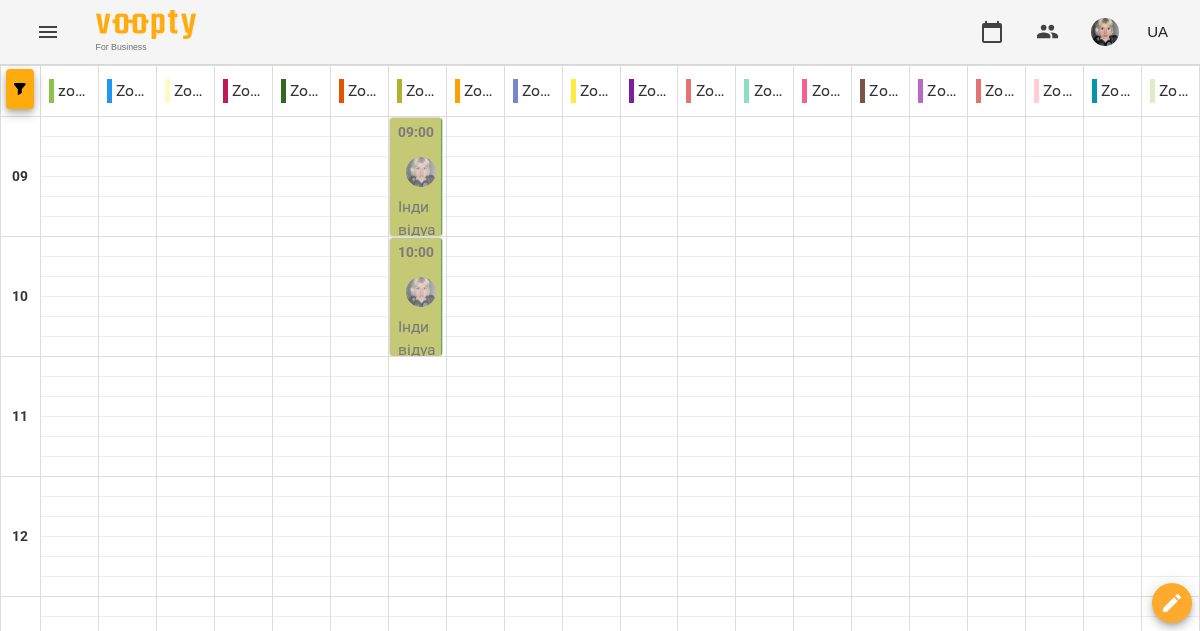 click on "20:30" at bounding box center [404, 1545] 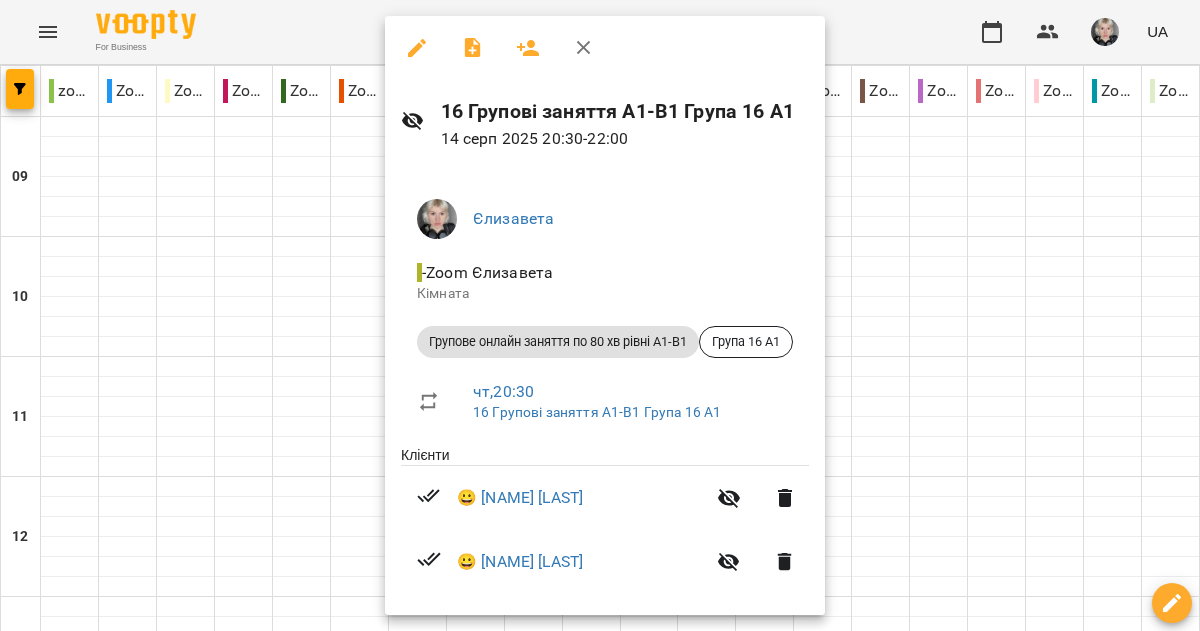 scroll, scrollTop: 235, scrollLeft: 0, axis: vertical 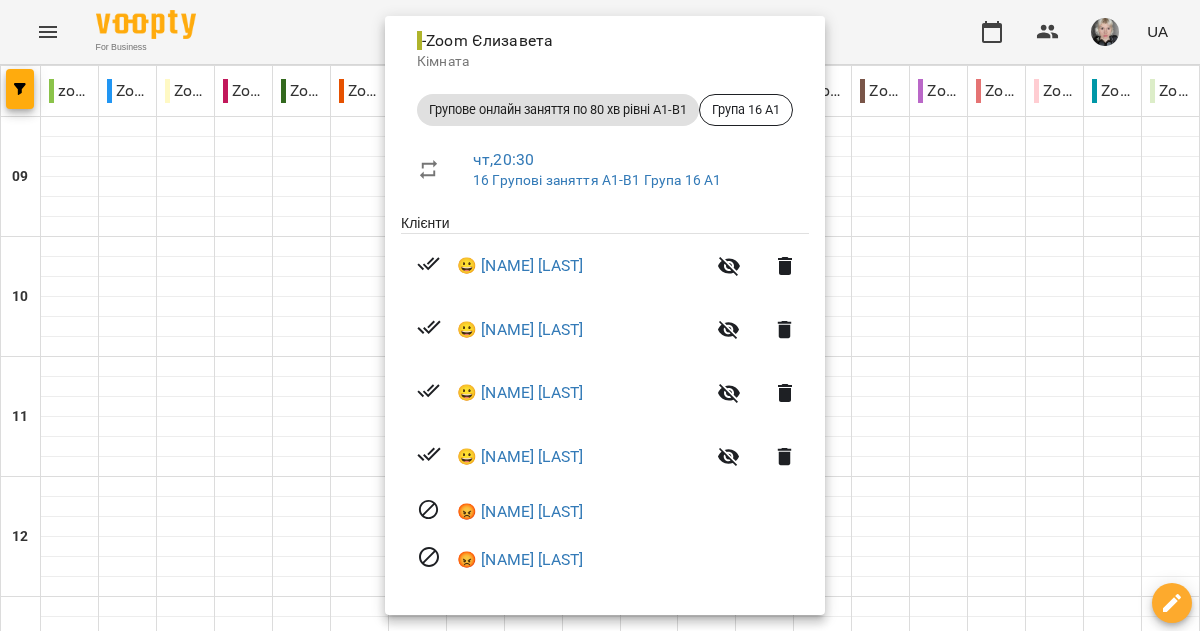 click 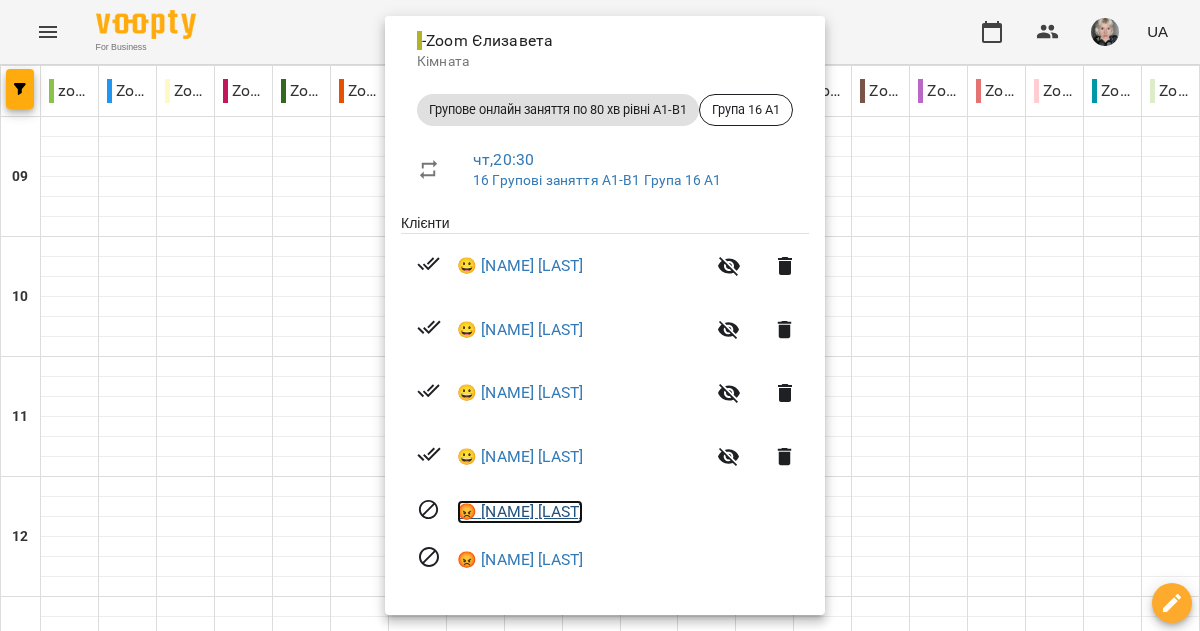 click on "😡   [NAME] [LAST]" at bounding box center (520, 512) 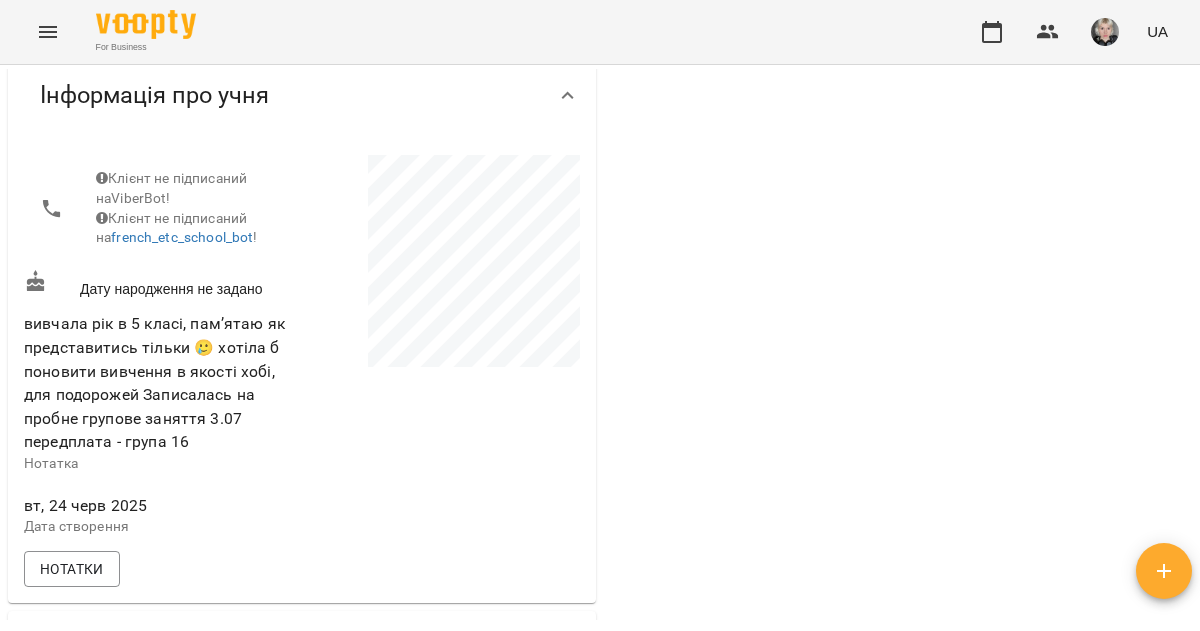 scroll, scrollTop: 0, scrollLeft: 0, axis: both 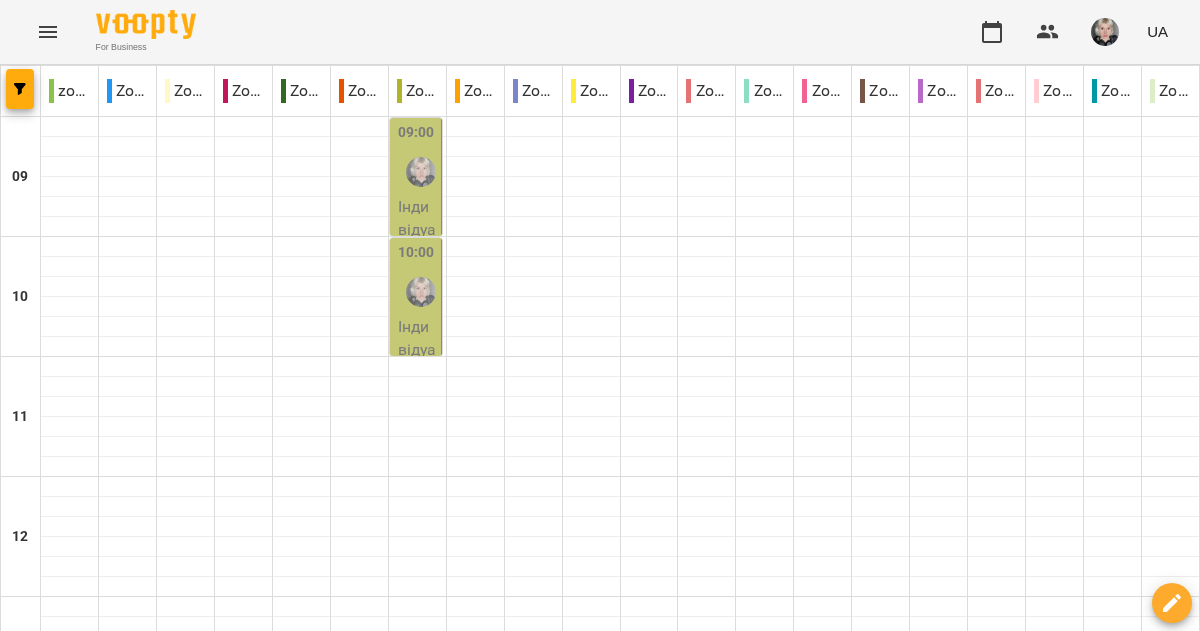click on "[TIME] Групове онлайн заняття по 80 хв рівні А1-В1 (Група 16 А1)" at bounding box center (402, 2101) 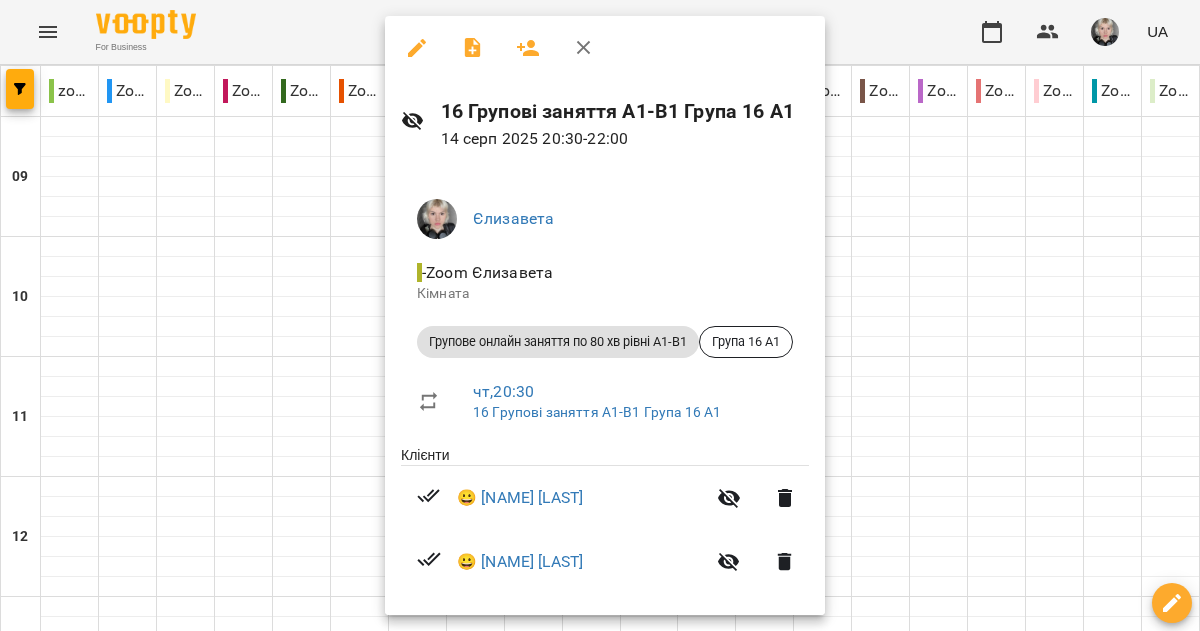 scroll, scrollTop: 235, scrollLeft: 0, axis: vertical 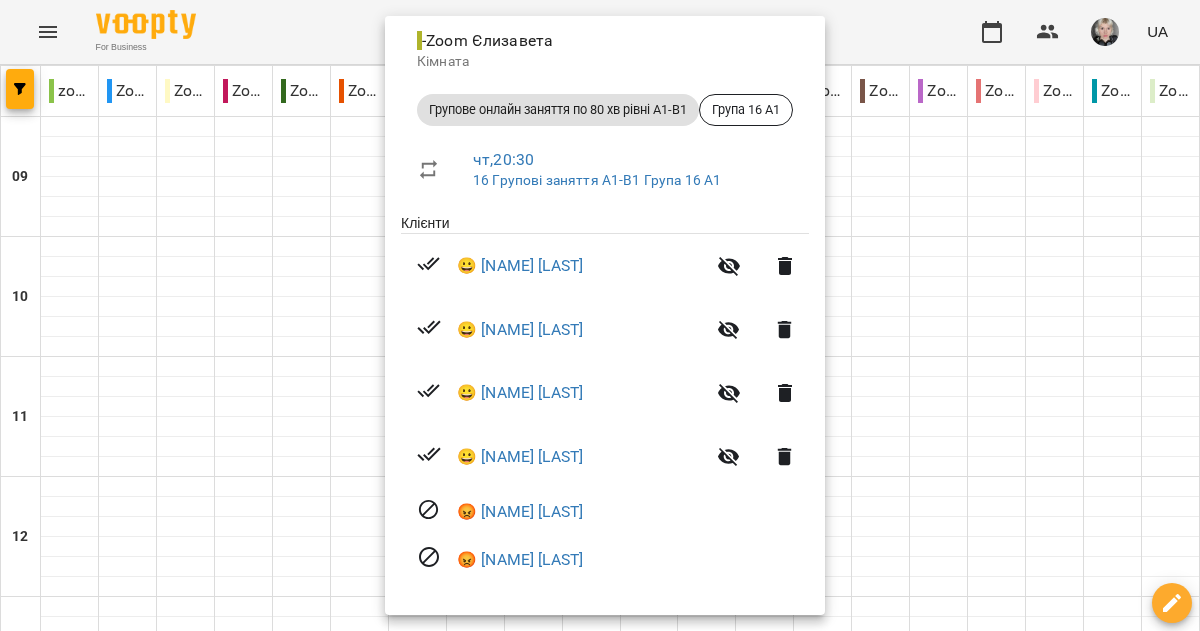 click at bounding box center (600, 315) 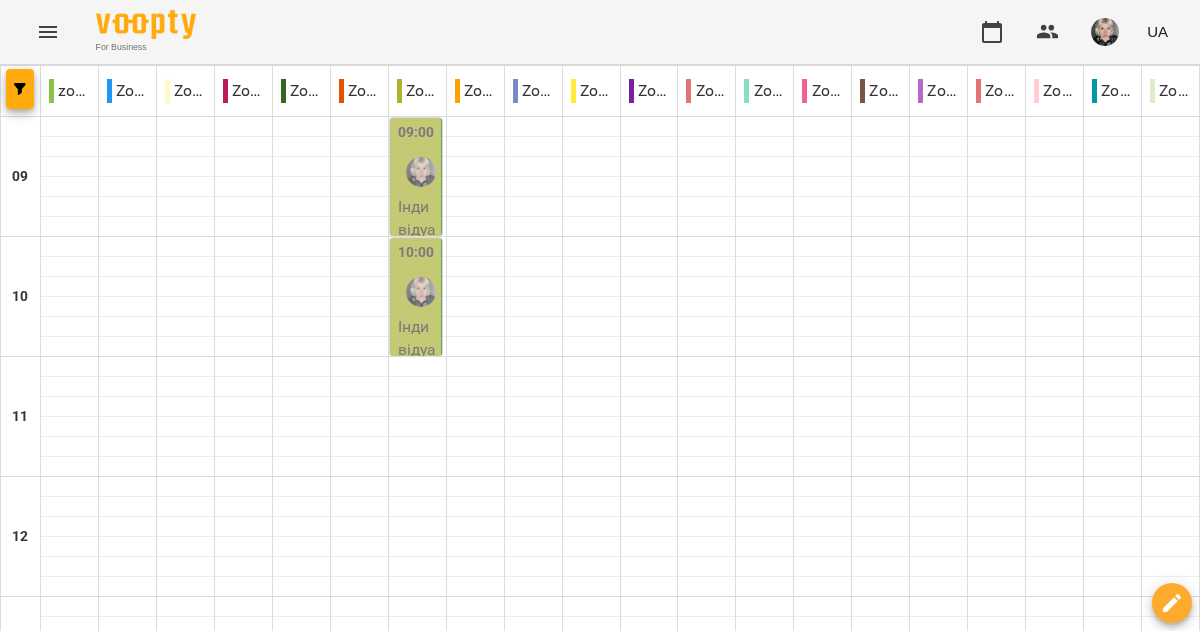 click on "**********" at bounding box center (600, 1888) 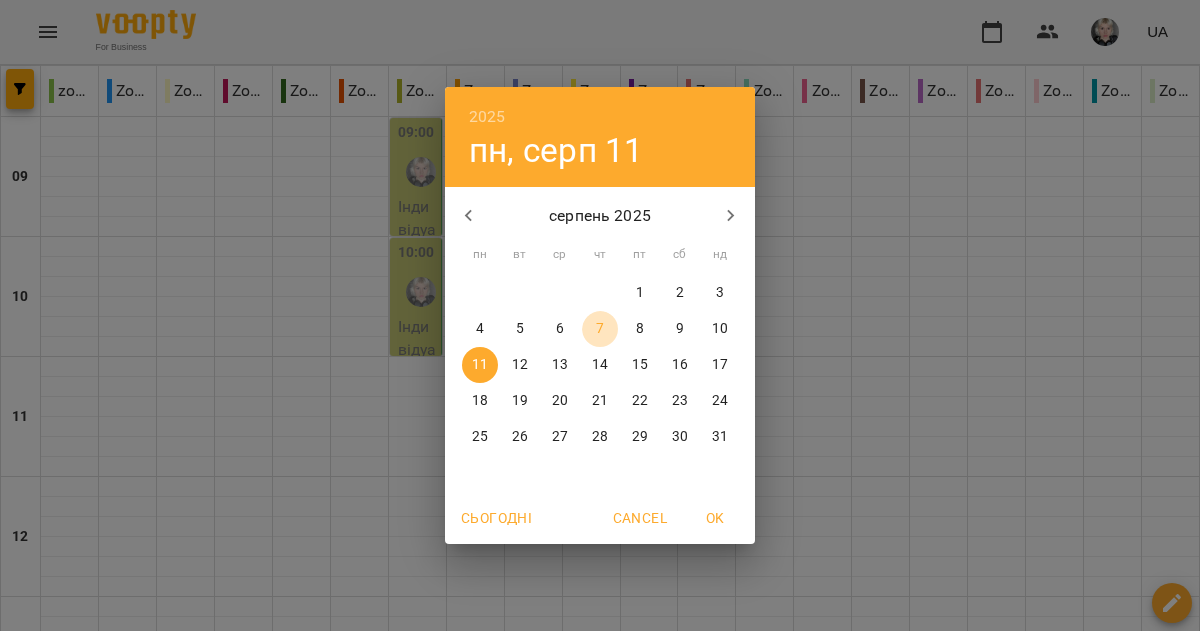 click on "7" at bounding box center [600, 329] 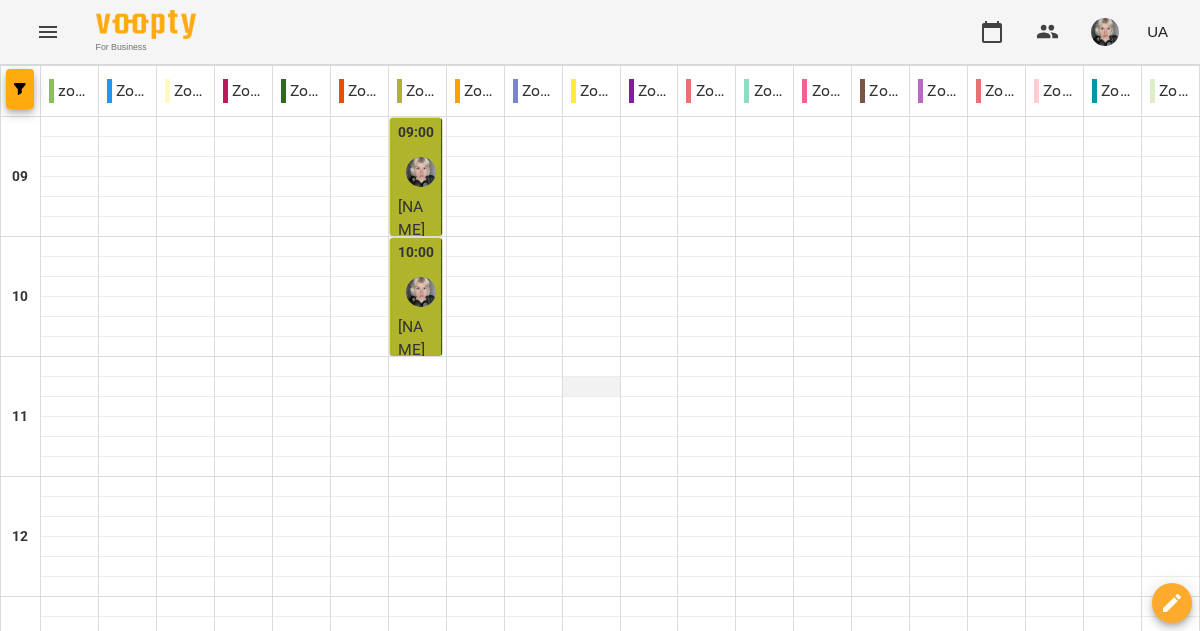 scroll, scrollTop: 1298, scrollLeft: 0, axis: vertical 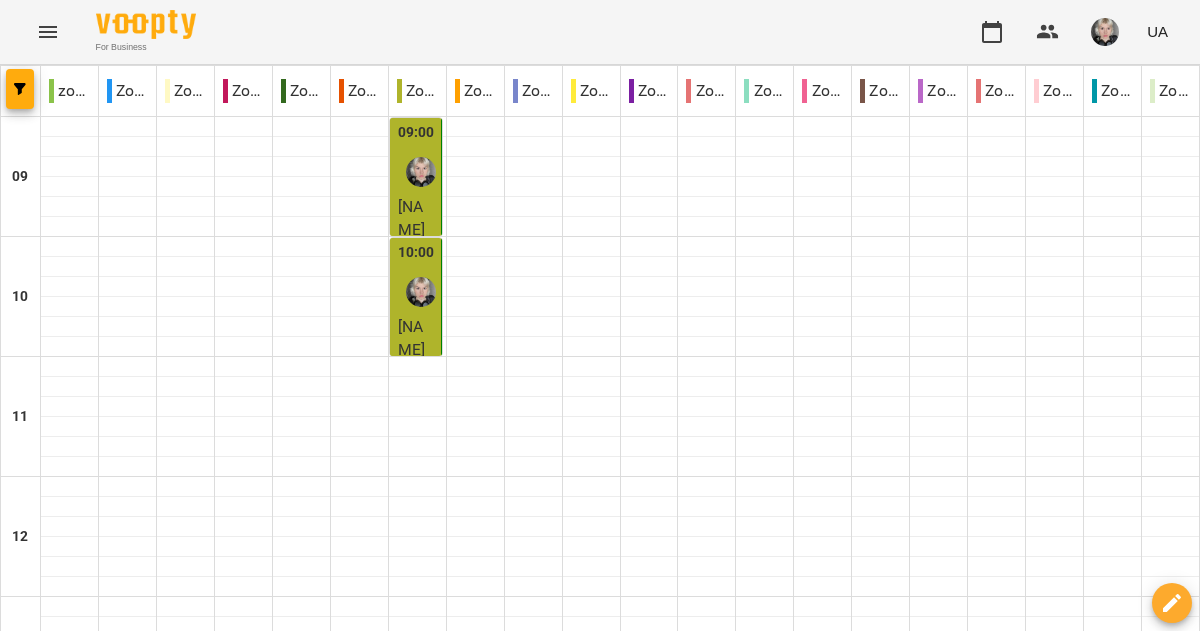 click on "[TIME] Групове онлайн заняття по 80 хв рівні А1-В1 (Група 16 А1)" at bounding box center [429, 2101] 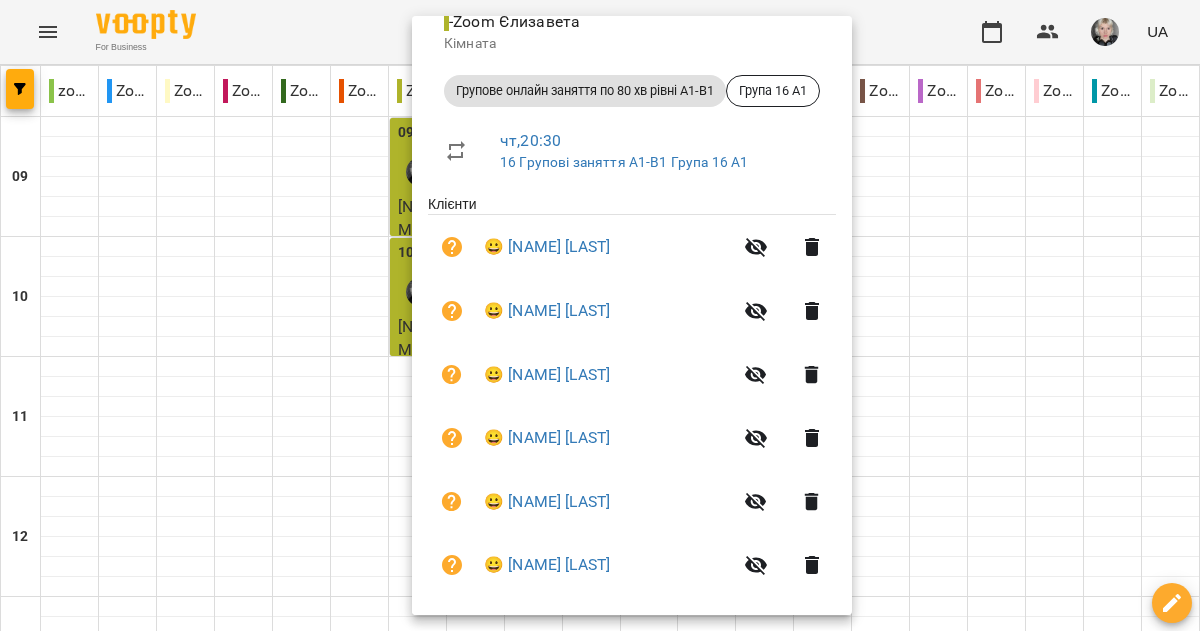 scroll, scrollTop: 267, scrollLeft: 0, axis: vertical 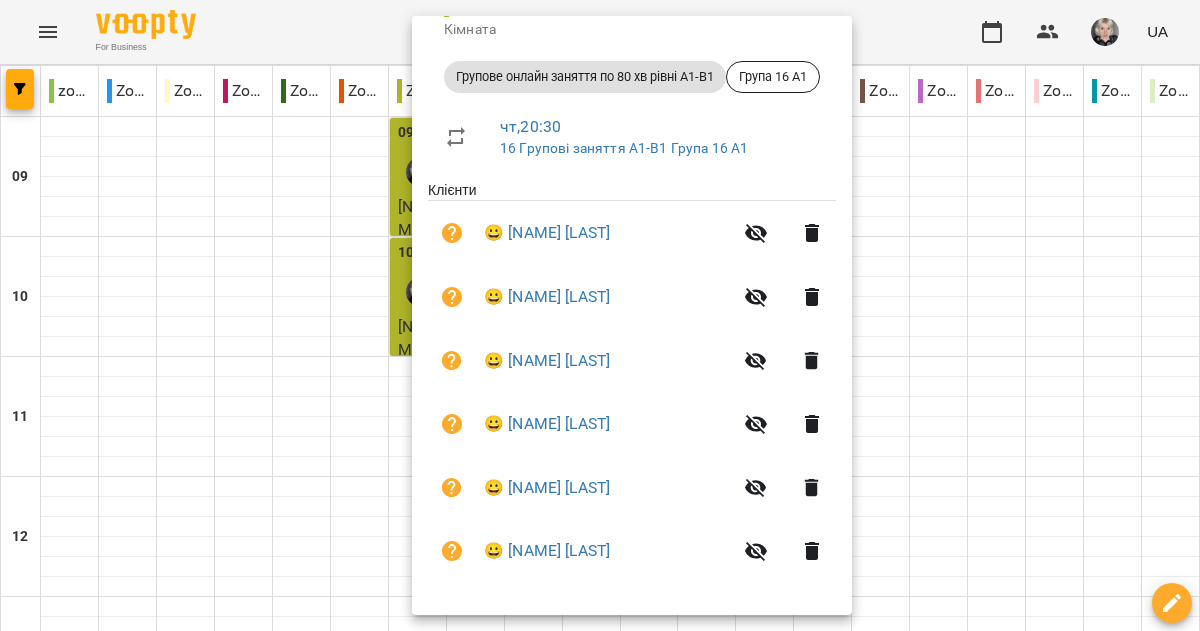 click 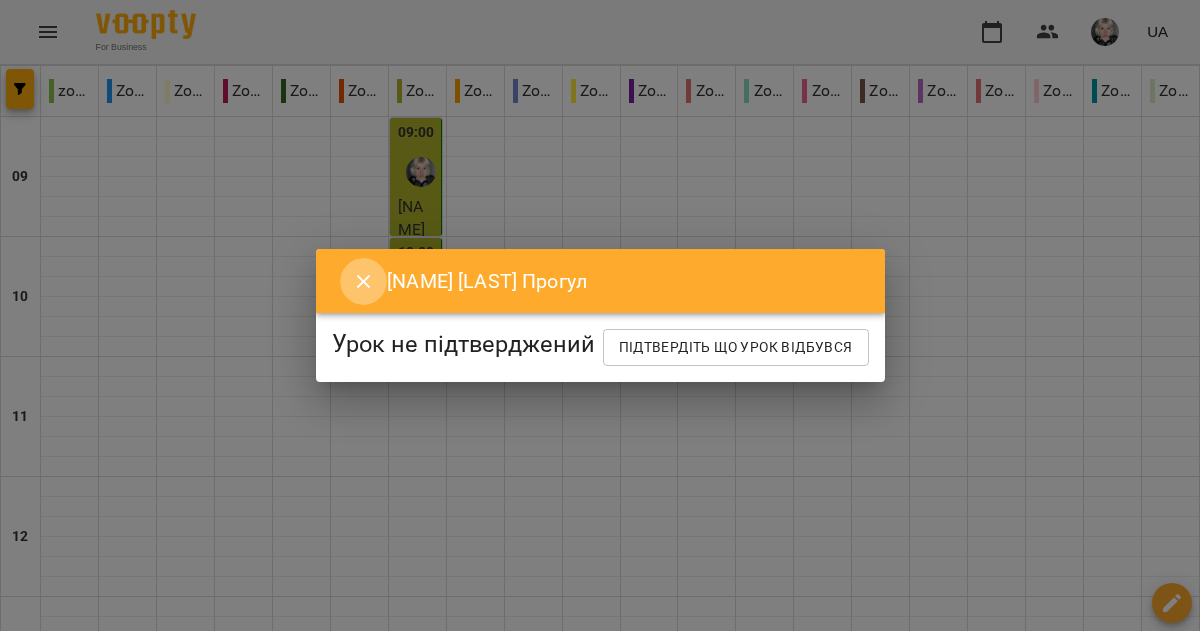 click at bounding box center (364, 282) 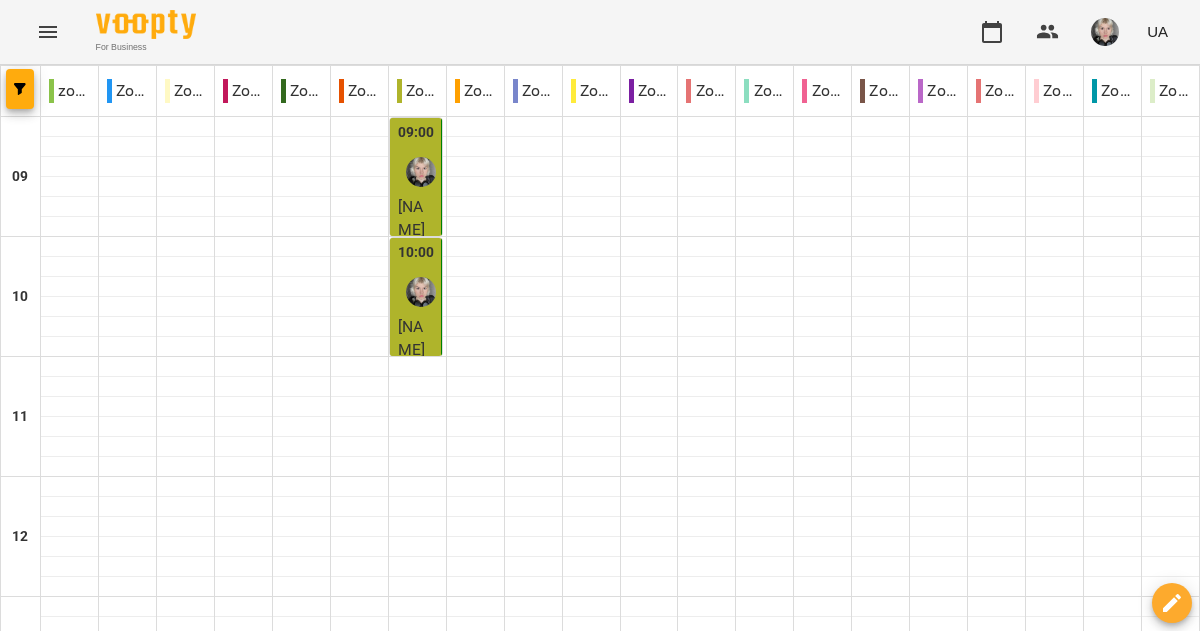 click on "20:30" at bounding box center (431, 1545) 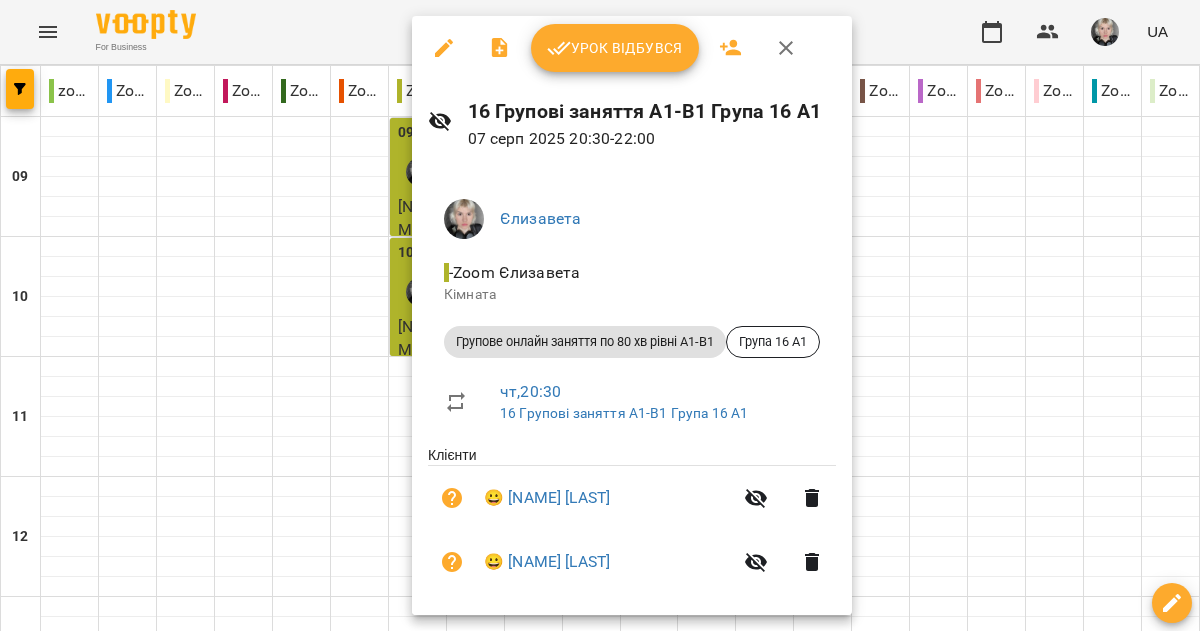 click on "Урок відбувся" at bounding box center (615, 48) 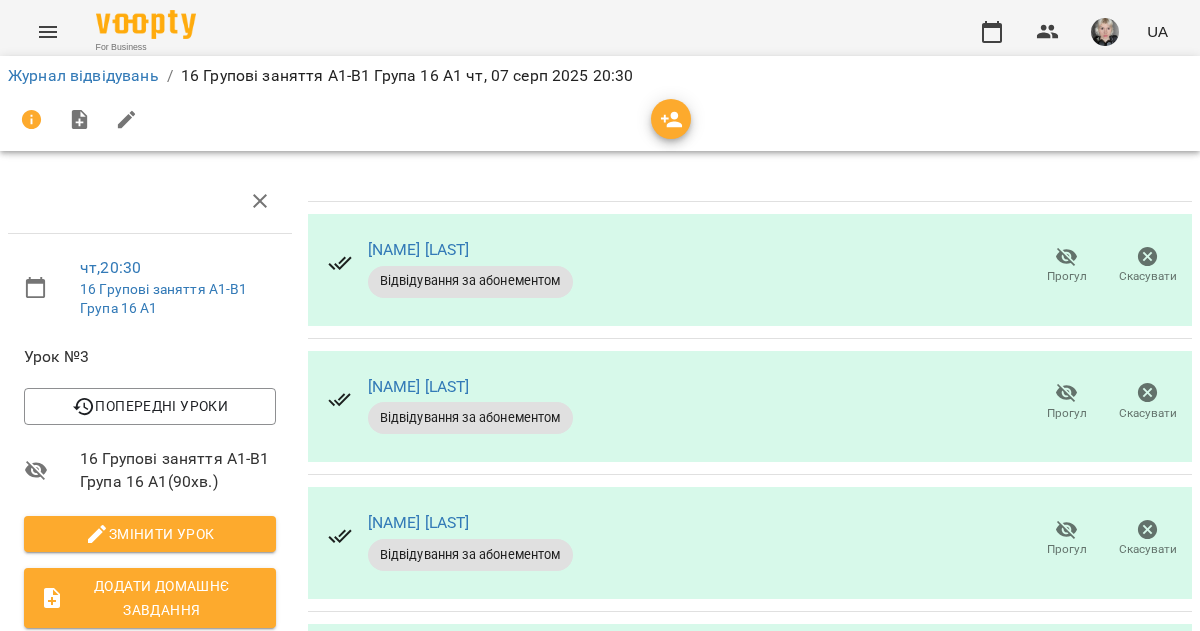 scroll, scrollTop: 351, scrollLeft: 0, axis: vertical 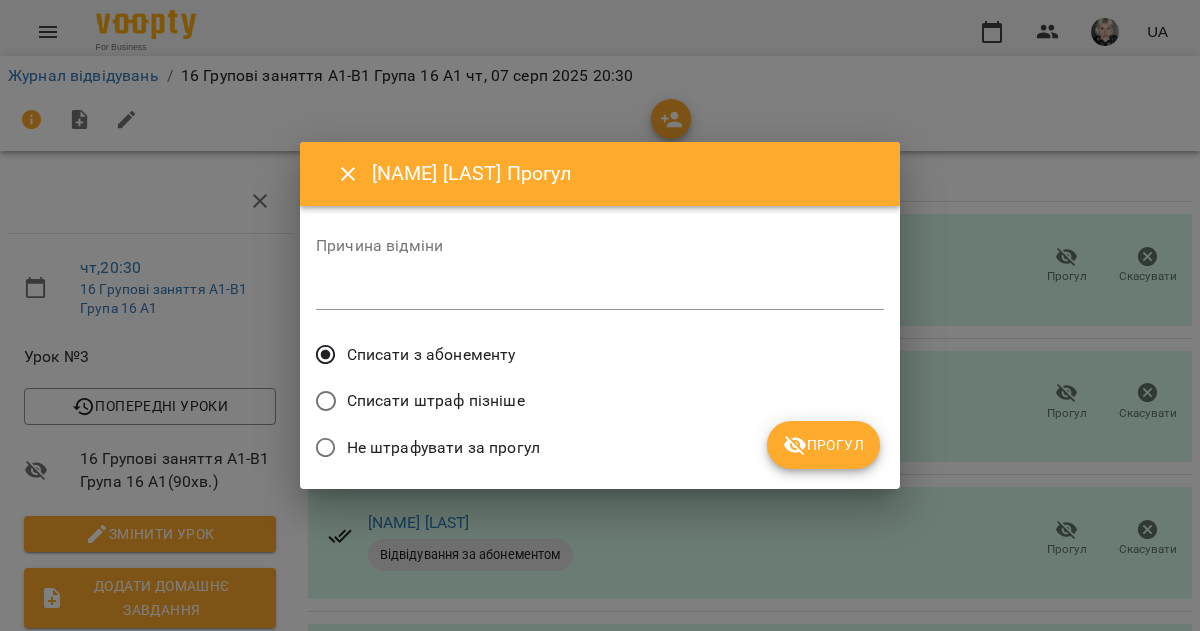 click on "Прогул" at bounding box center (823, 445) 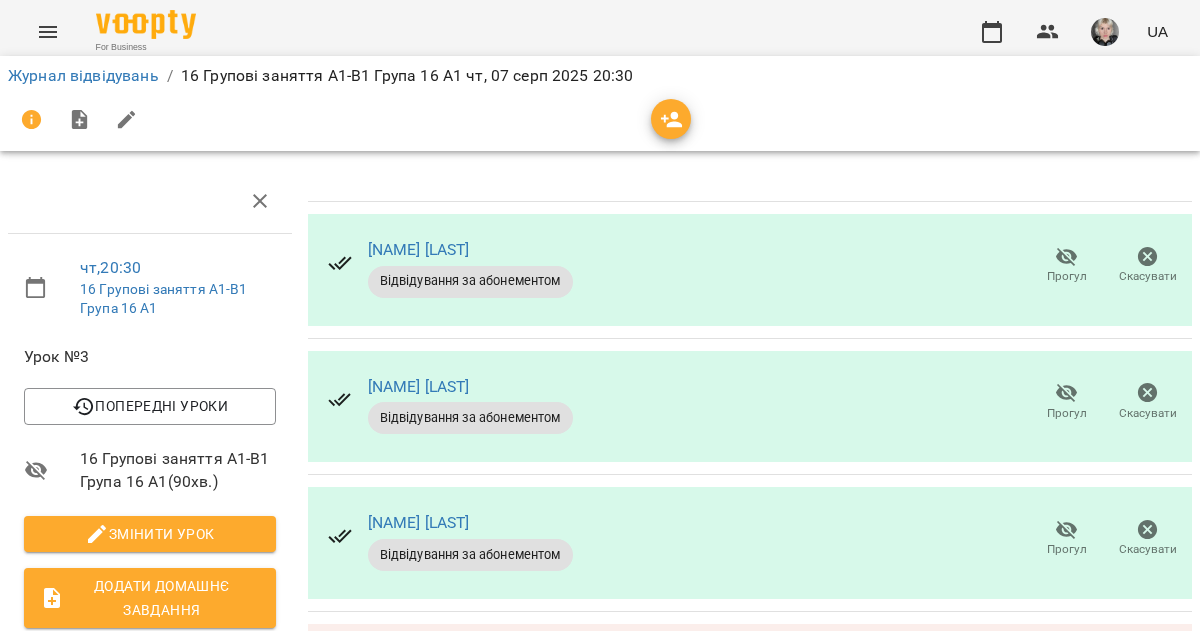 scroll, scrollTop: 388, scrollLeft: 0, axis: vertical 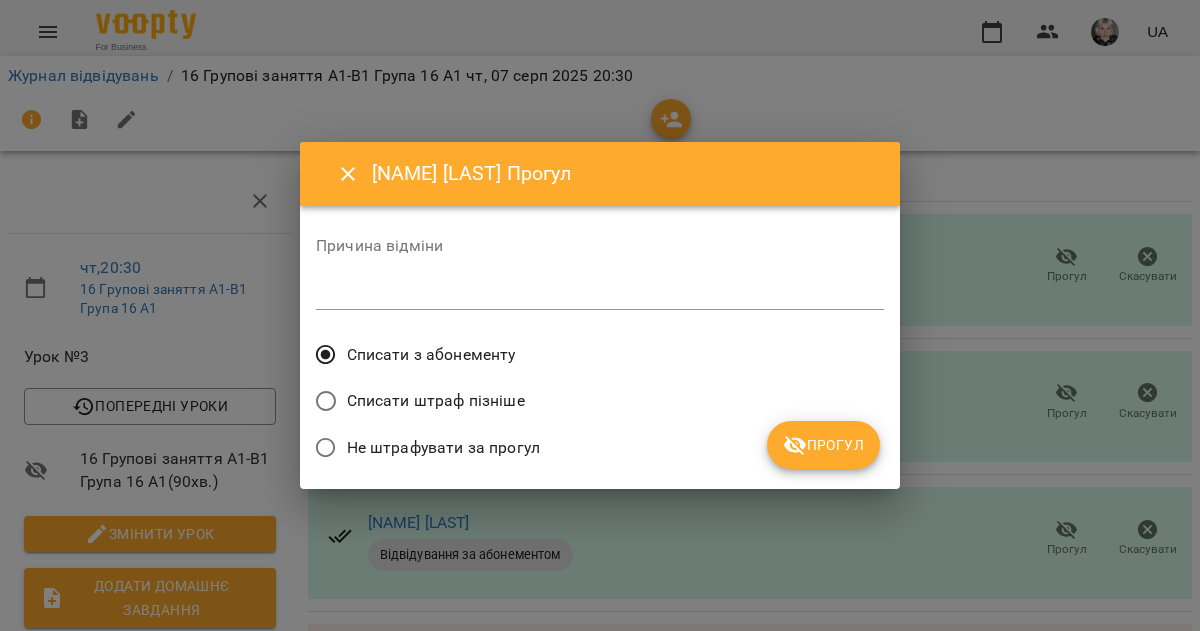click 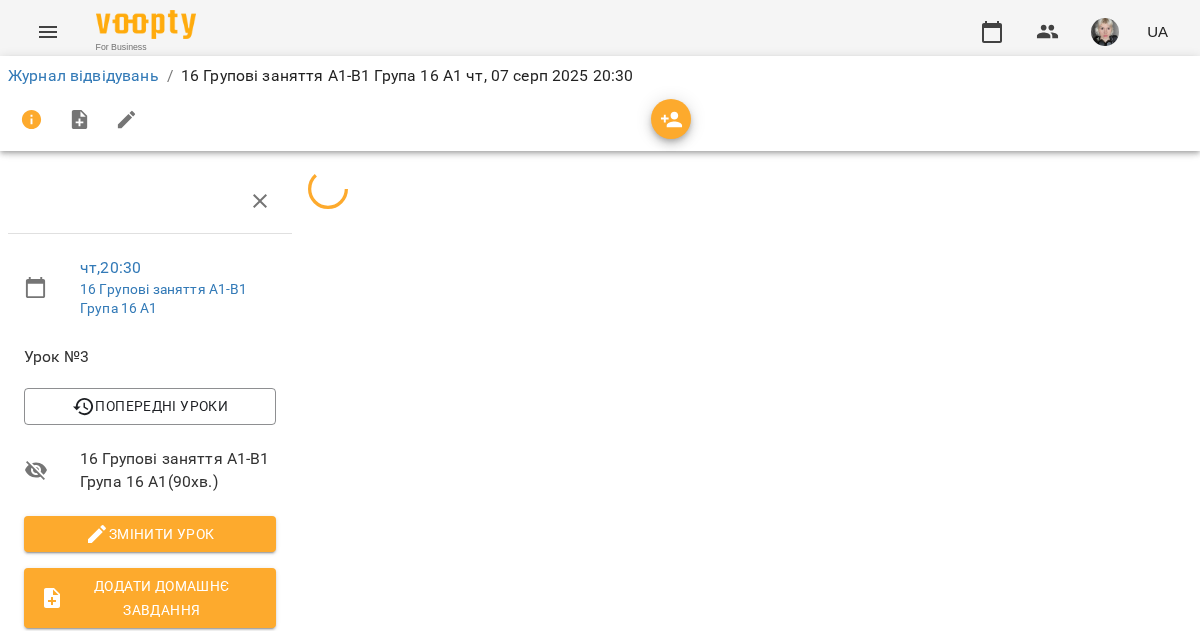 scroll, scrollTop: 388, scrollLeft: 0, axis: vertical 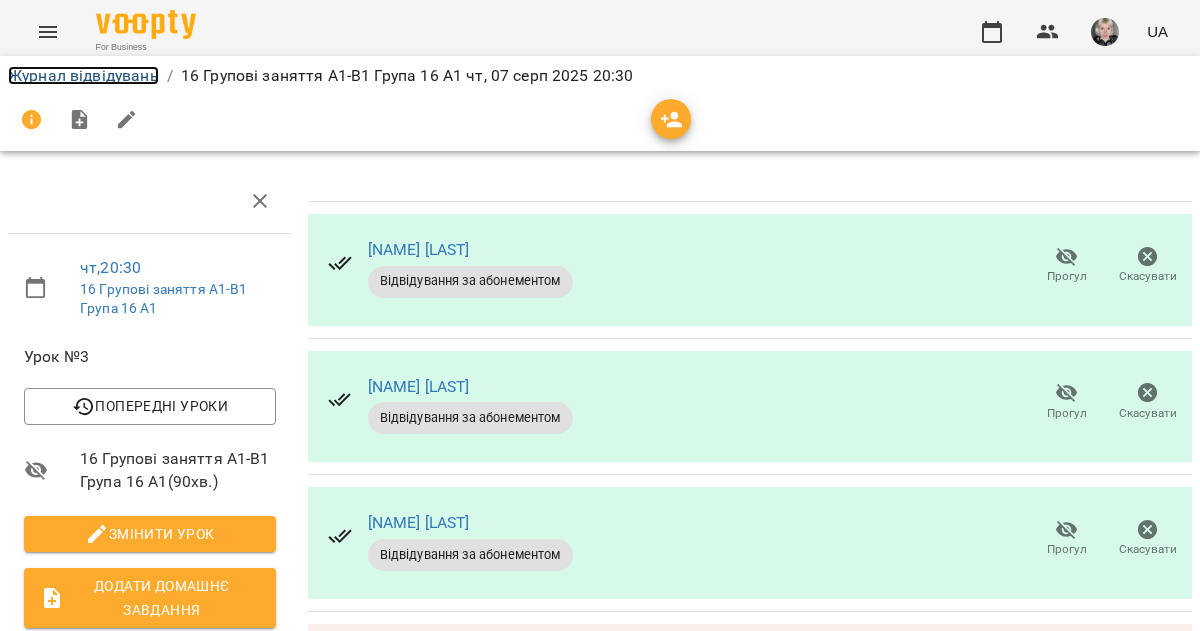 click on "Журнал відвідувань" at bounding box center [83, 75] 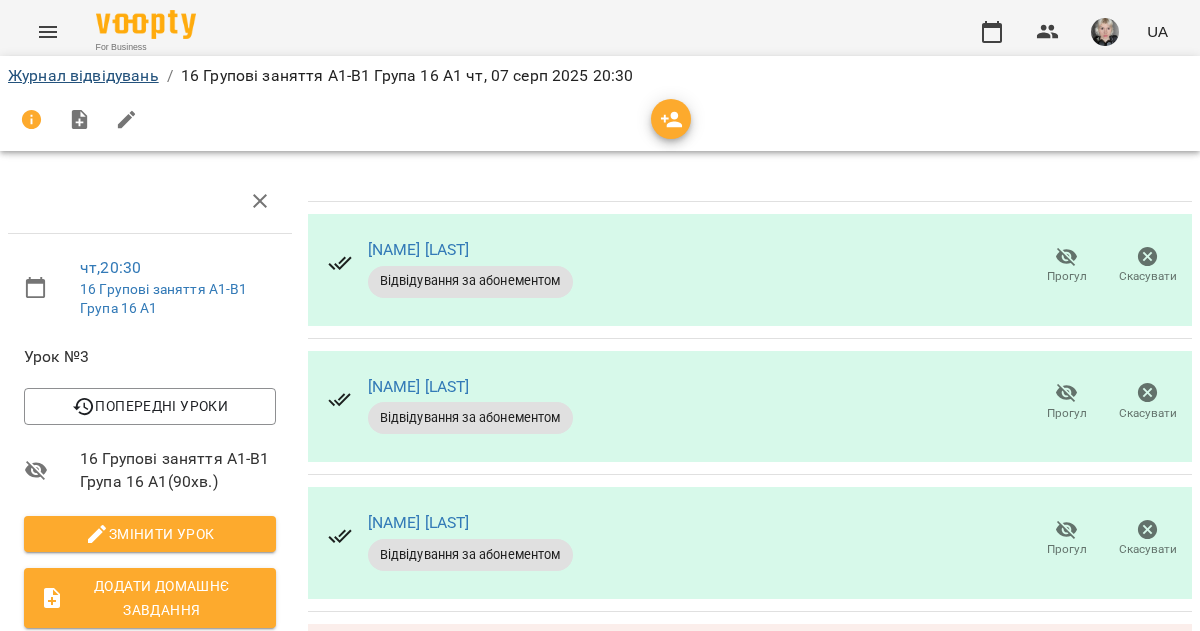 scroll, scrollTop: 0, scrollLeft: 0, axis: both 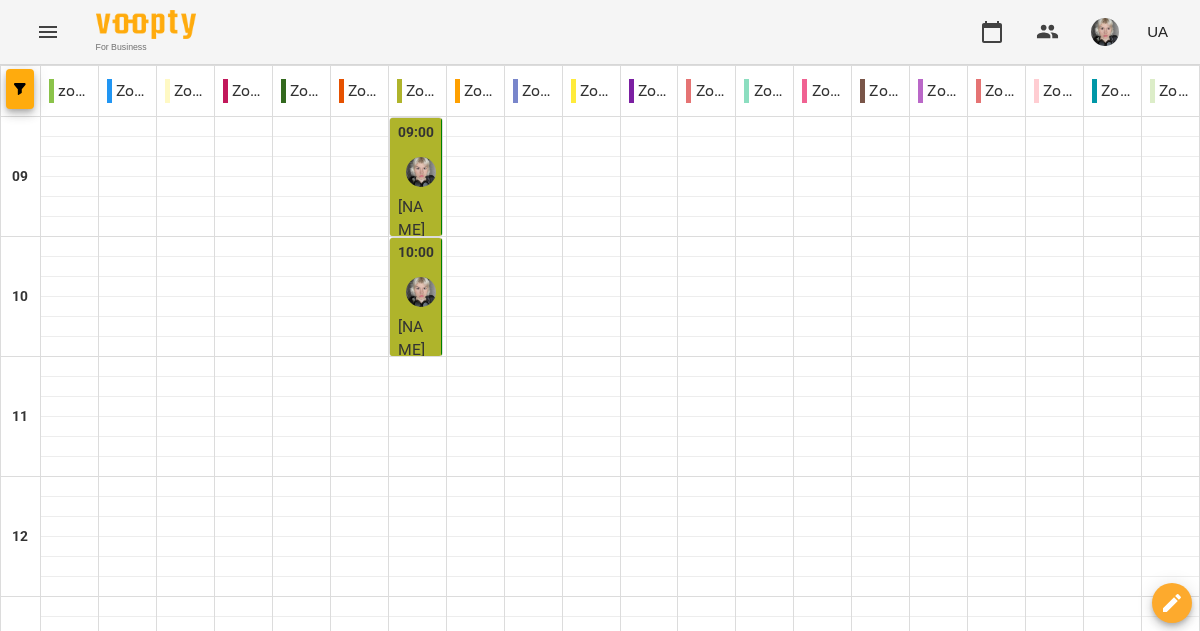 click on "Іванова Наталя" at bounding box center (417, 1442) 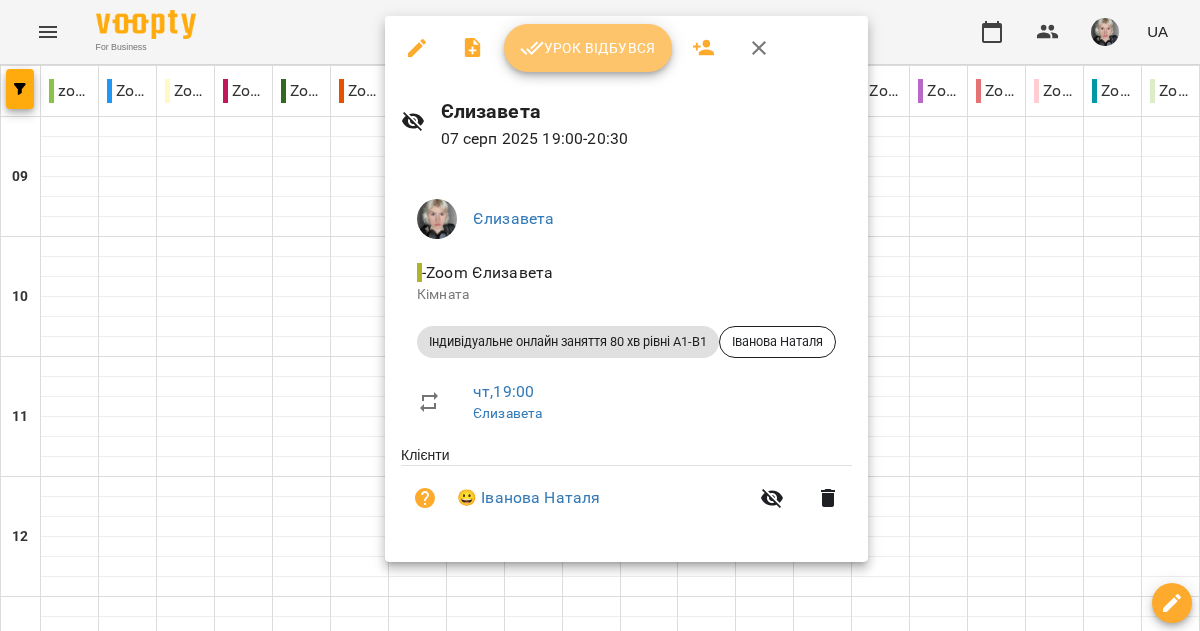 click on "Урок відбувся" at bounding box center [588, 48] 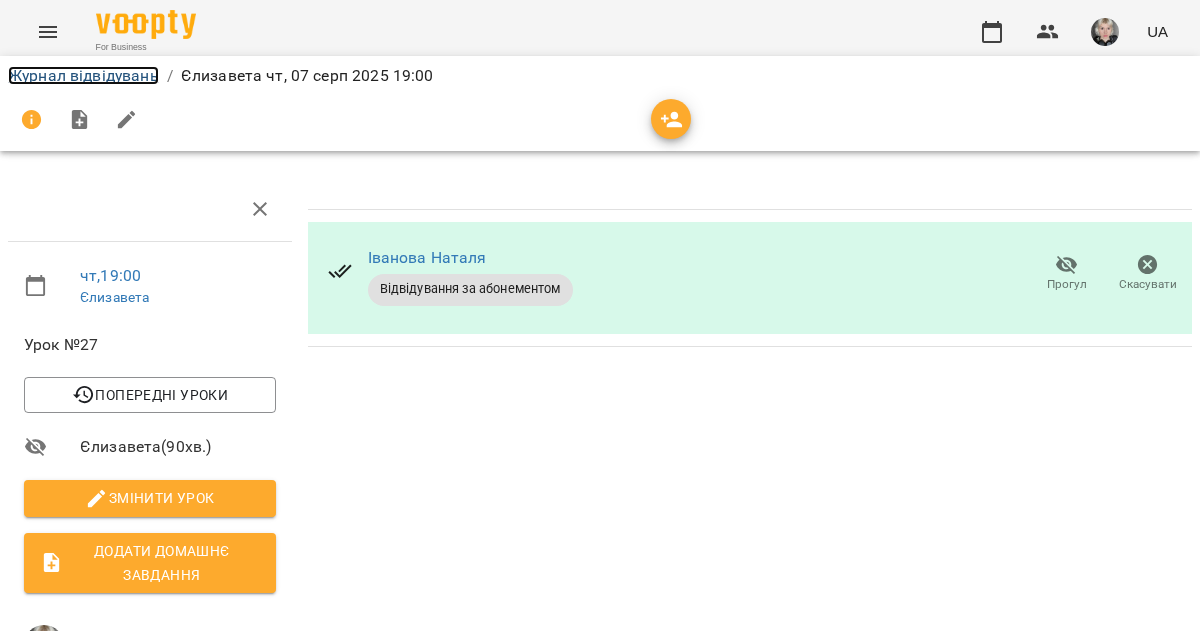 click on "Журнал відвідувань" at bounding box center (83, 75) 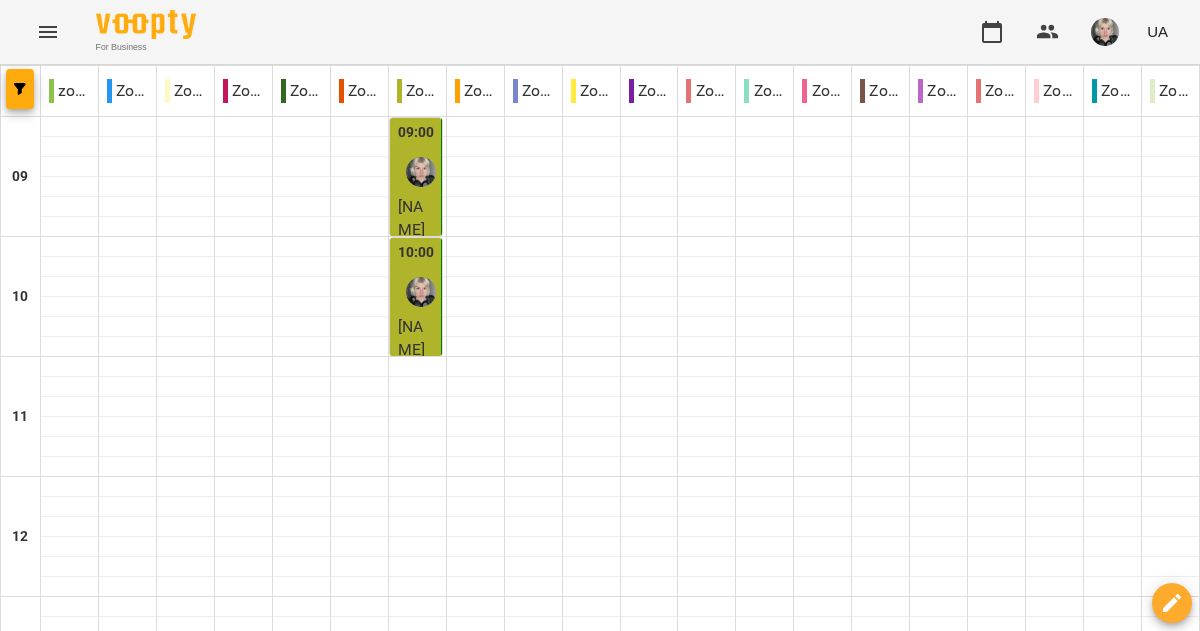 scroll, scrollTop: 1298, scrollLeft: 0, axis: vertical 